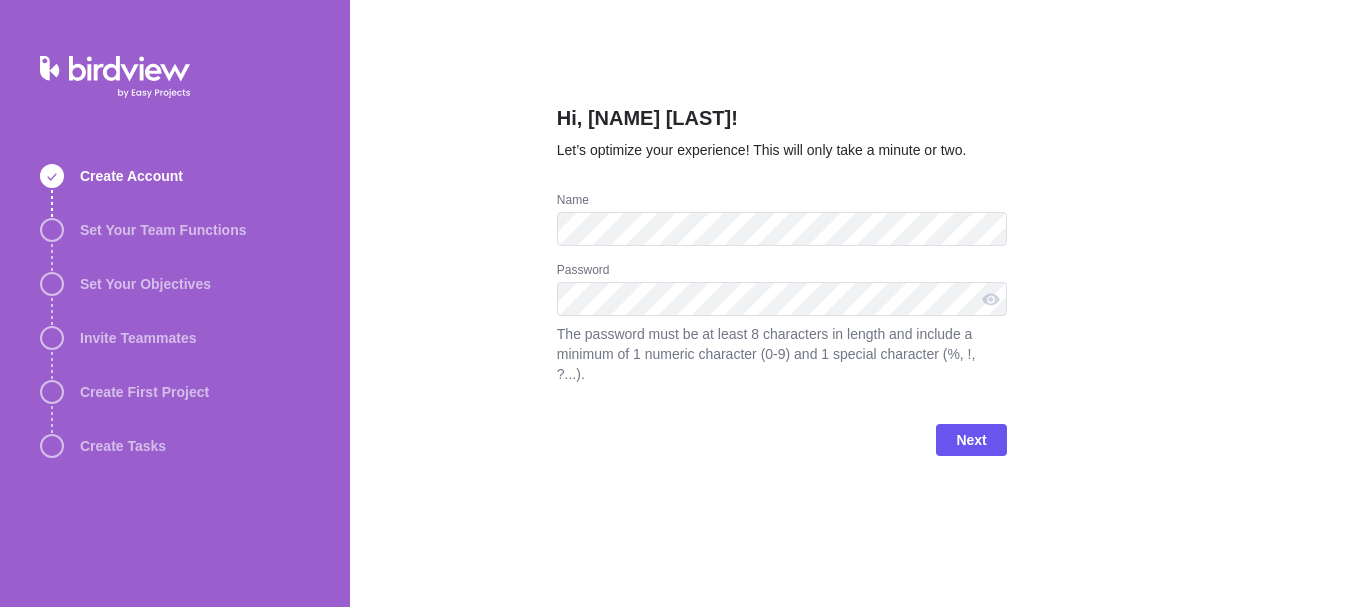 scroll, scrollTop: 0, scrollLeft: 0, axis: both 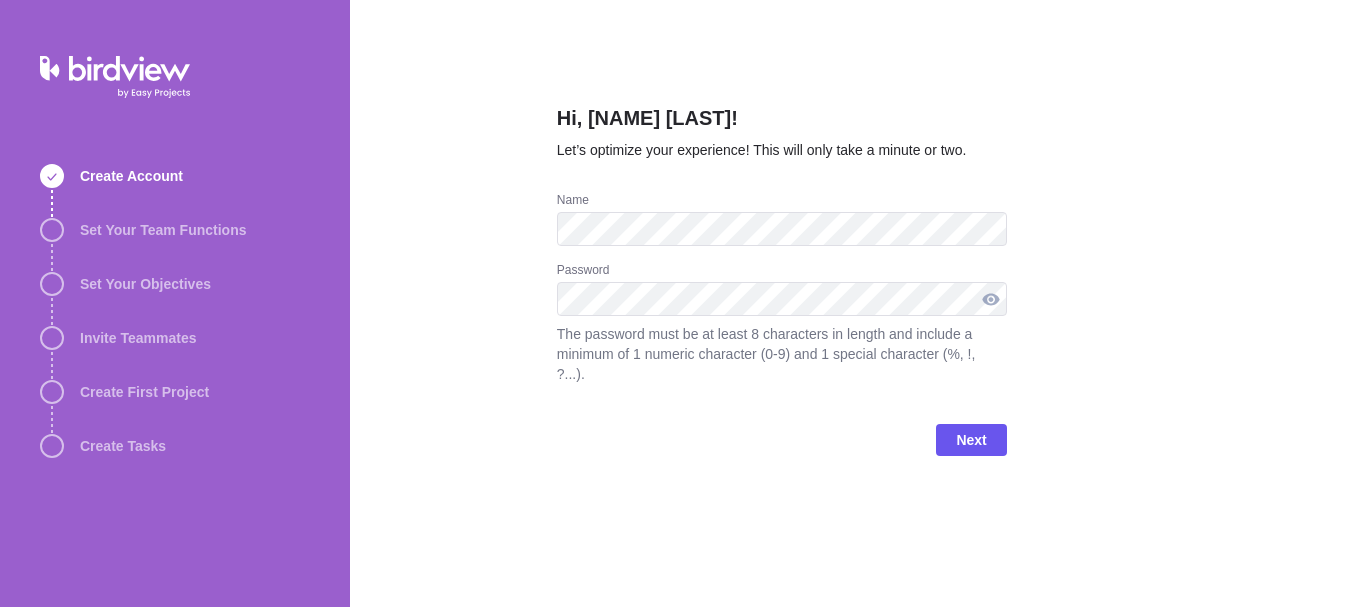 click at bounding box center (991, 299) 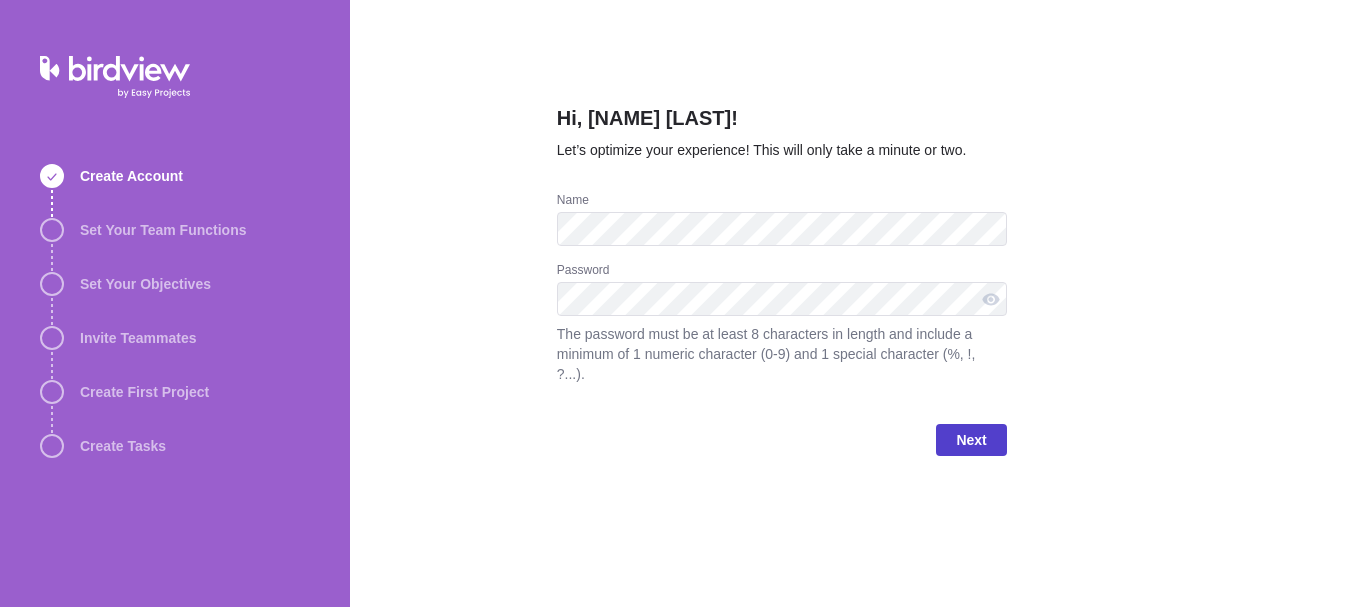 click on "Next" at bounding box center [971, 440] 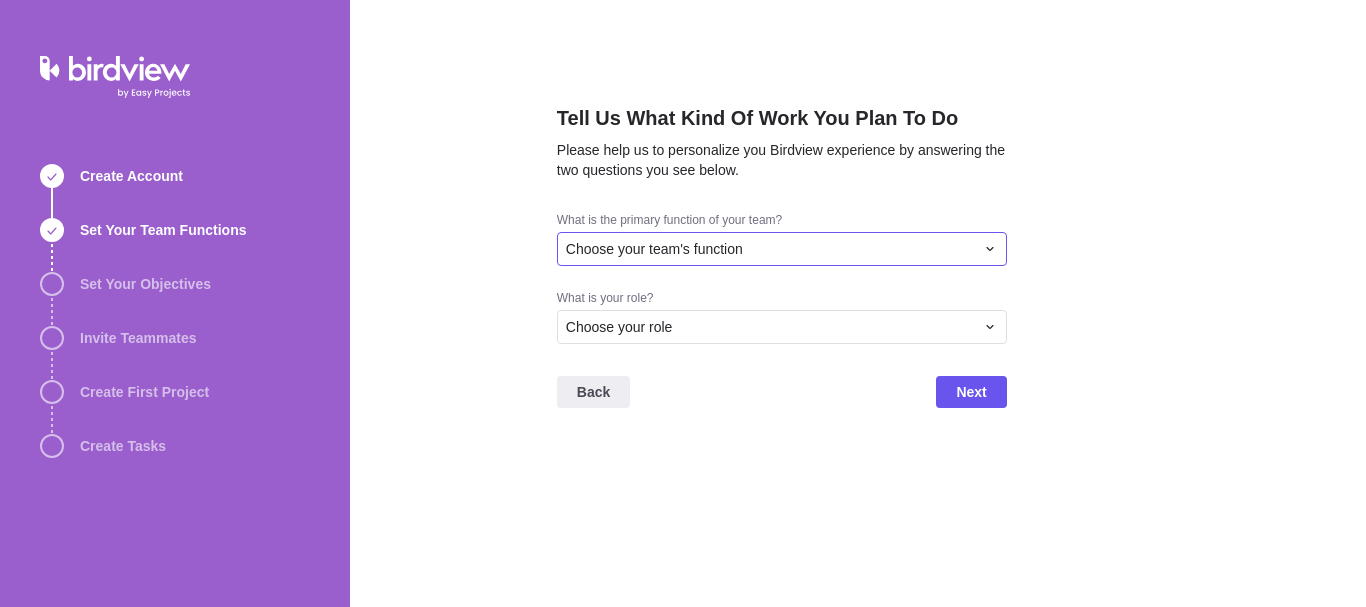 click 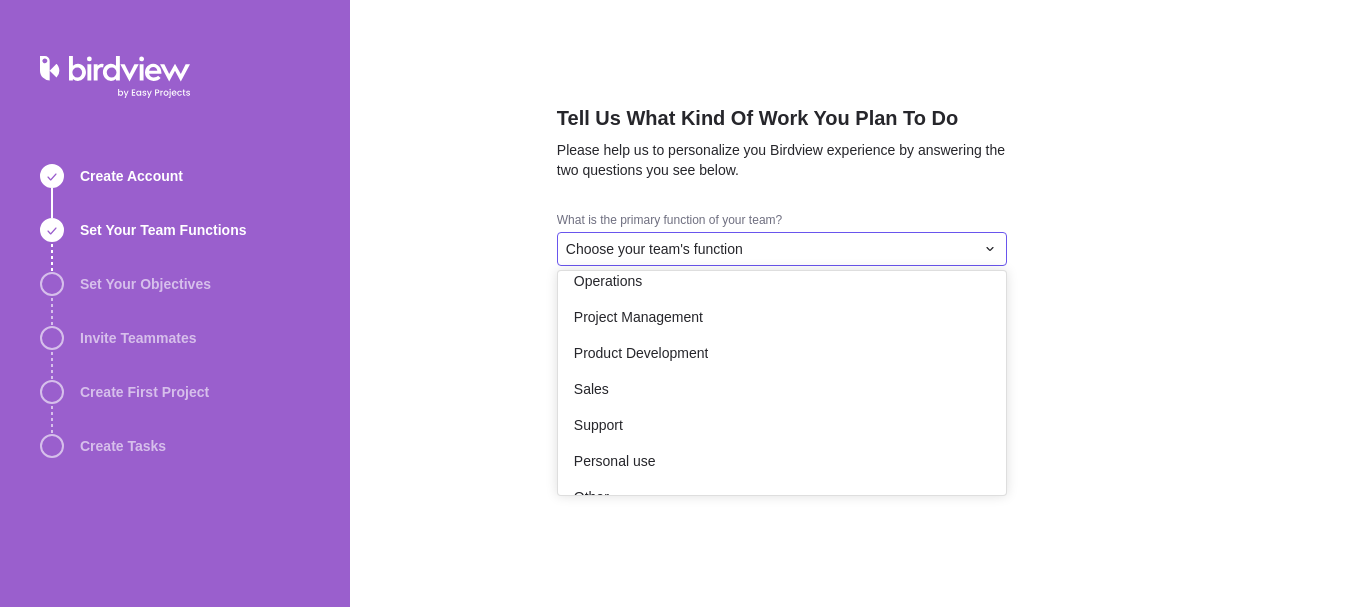 scroll, scrollTop: 368, scrollLeft: 0, axis: vertical 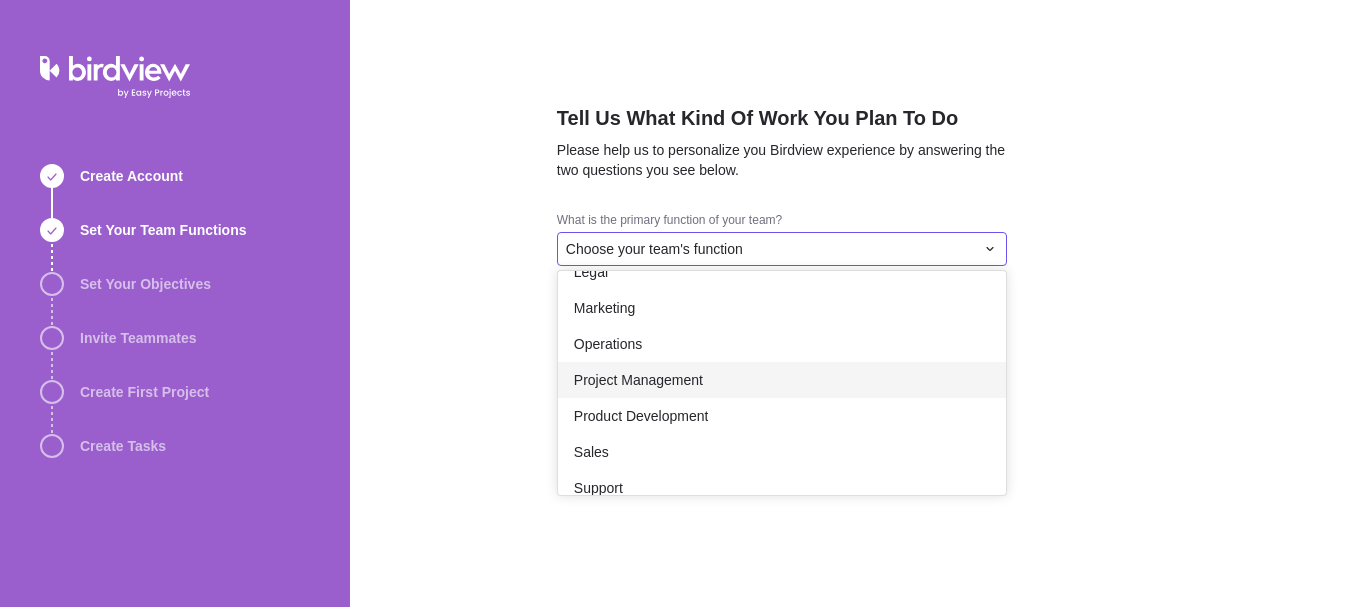 click on "Project Management" at bounding box center [638, 380] 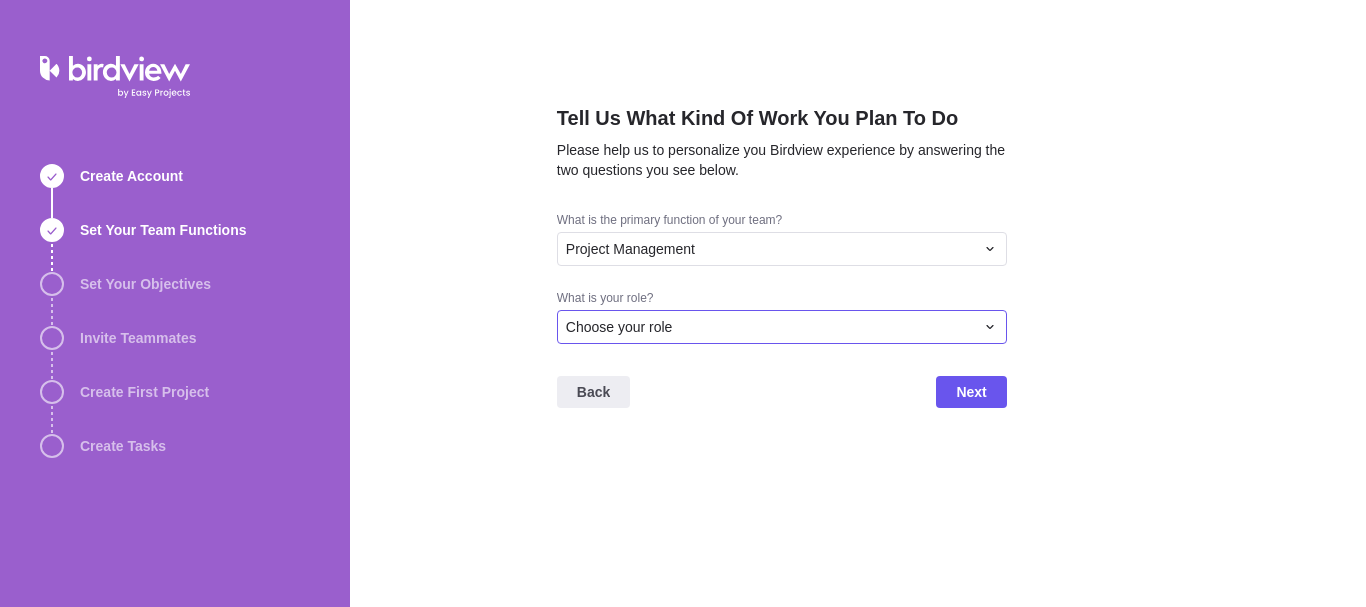 click 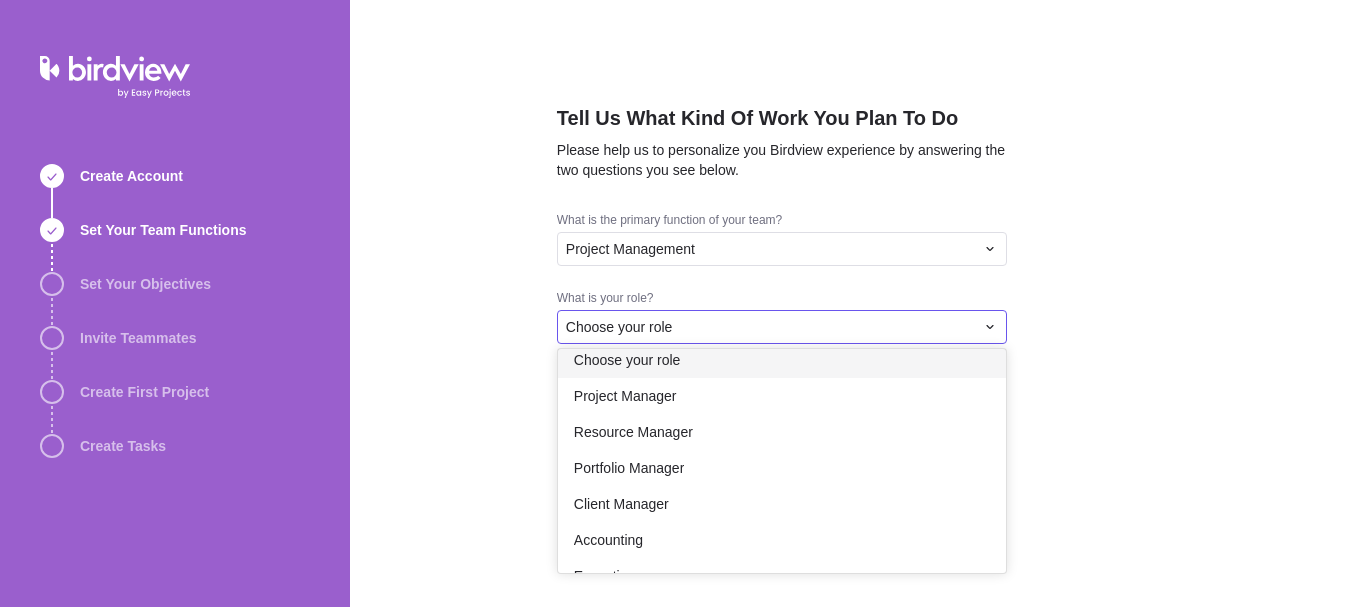 scroll, scrollTop: 0, scrollLeft: 0, axis: both 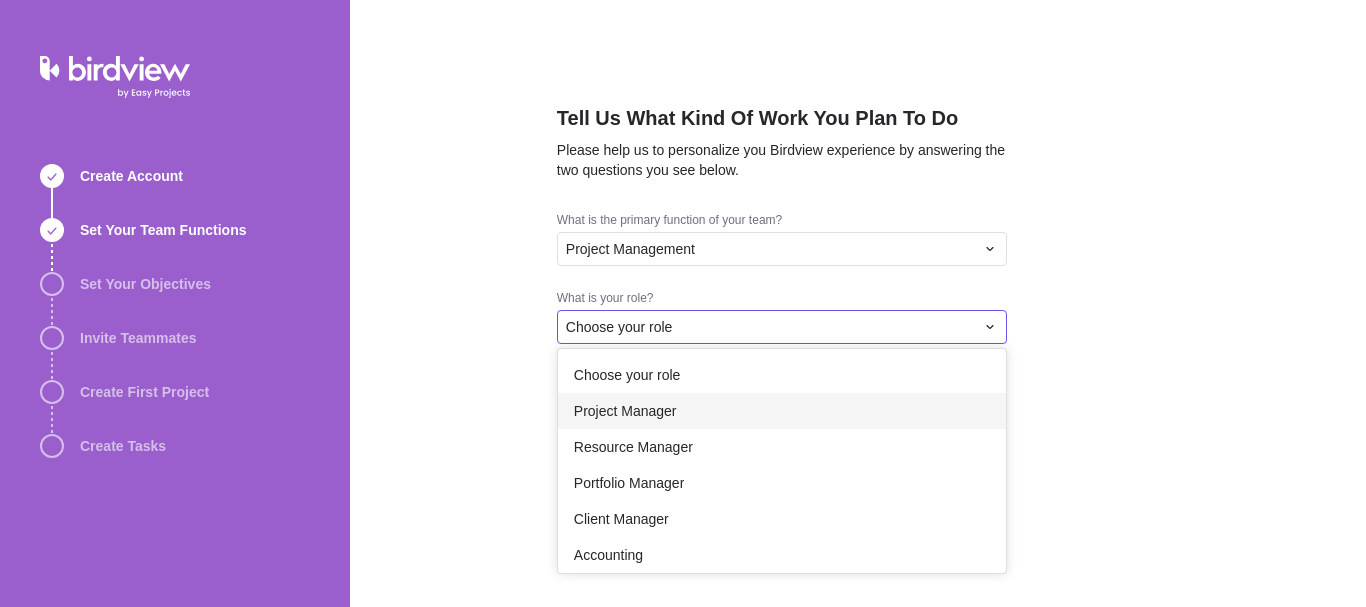 click on "Project Manager" at bounding box center (782, 411) 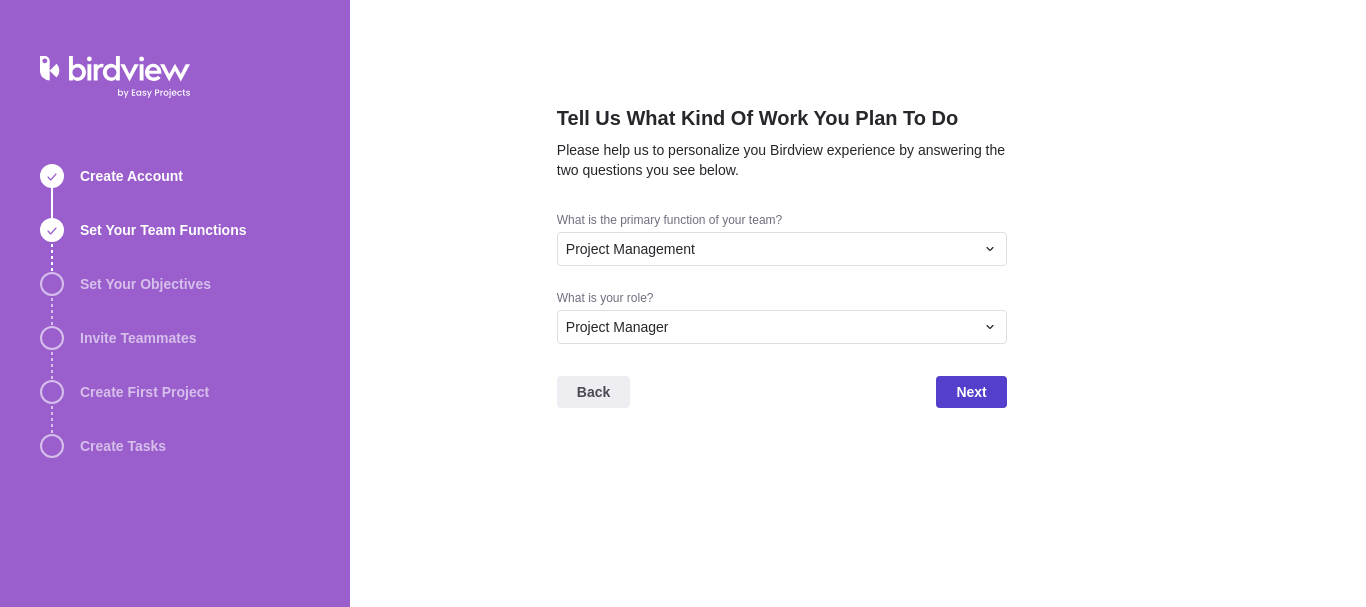 click on "Next" at bounding box center (971, 392) 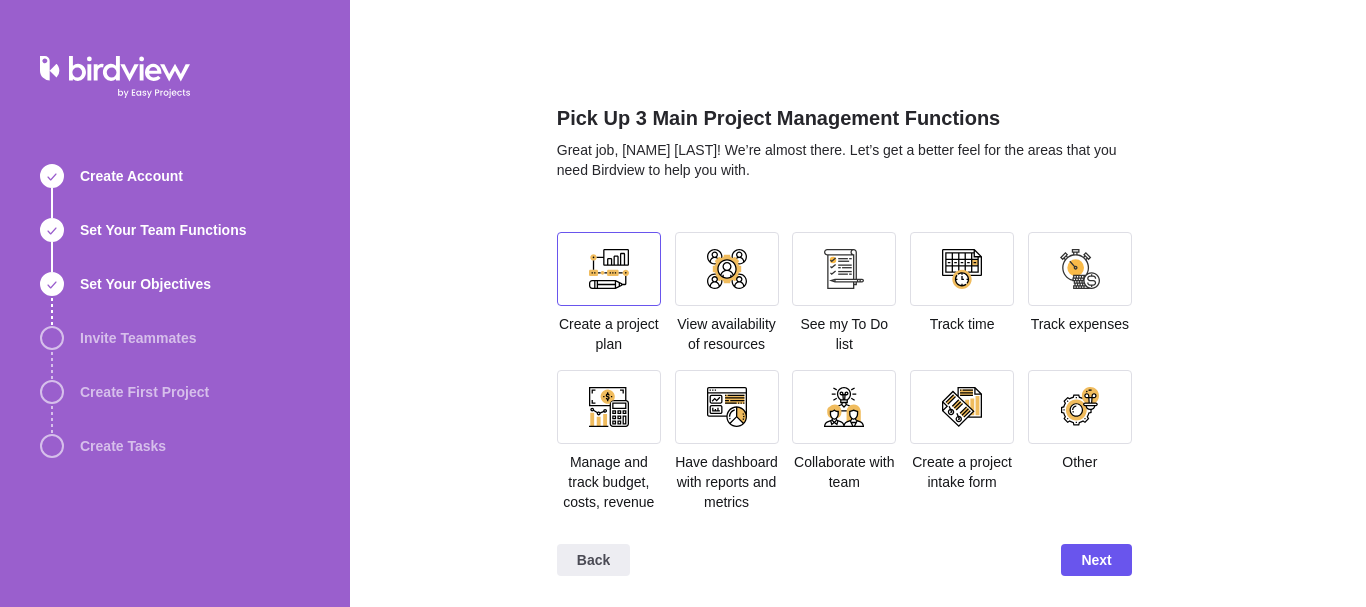 click at bounding box center (609, 269) 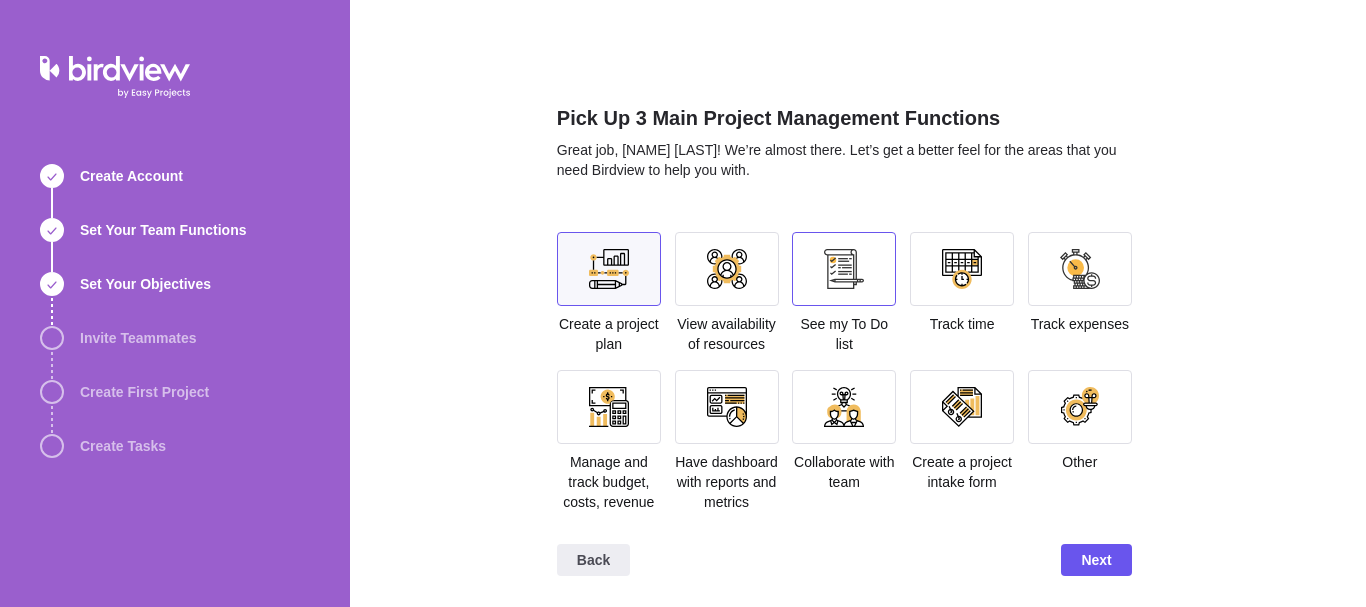 click at bounding box center (844, 269) 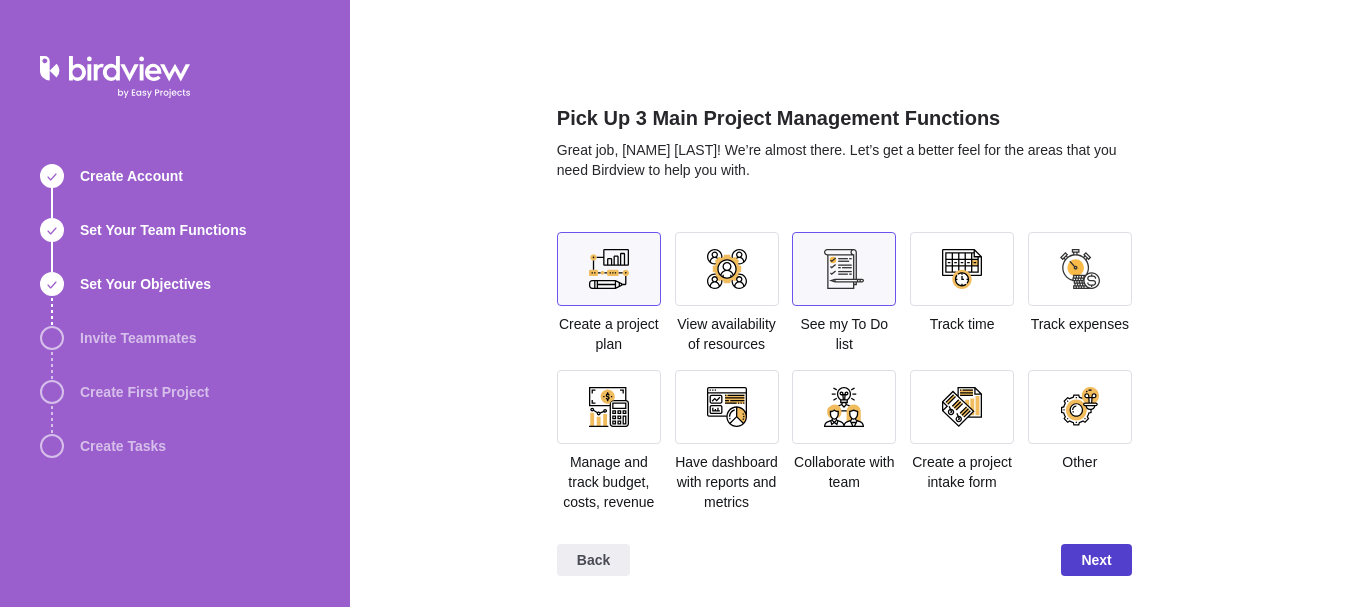 click on "Next" at bounding box center (1096, 560) 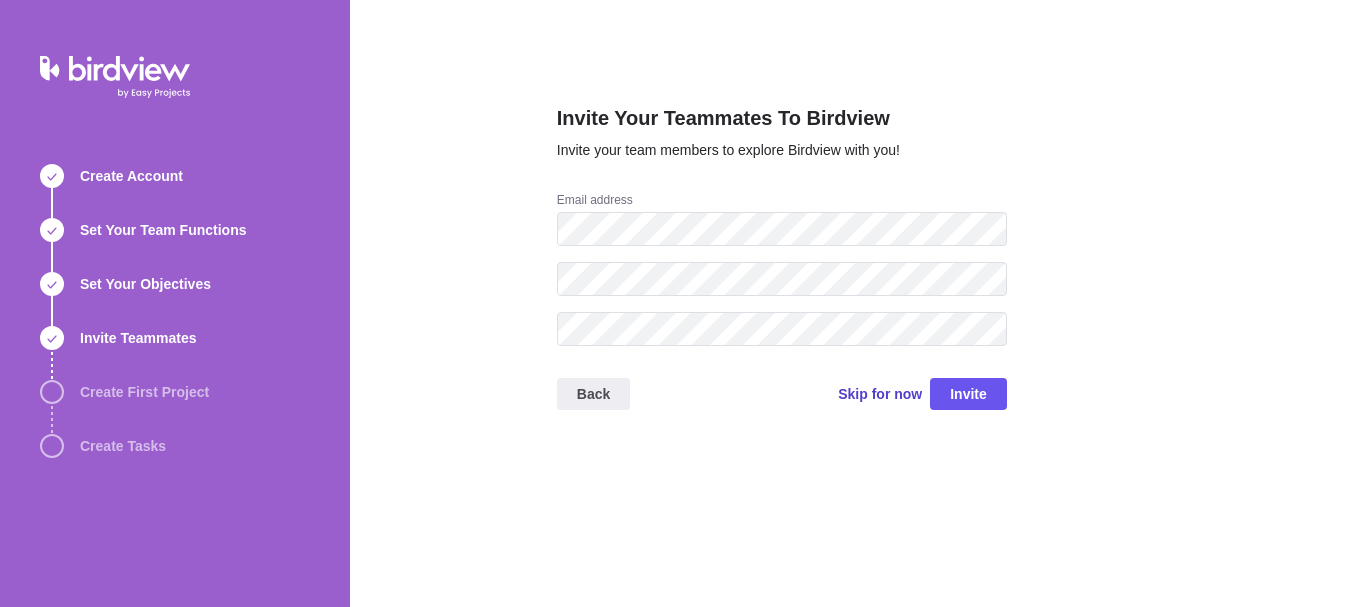 click on "Skip for now" at bounding box center (880, 394) 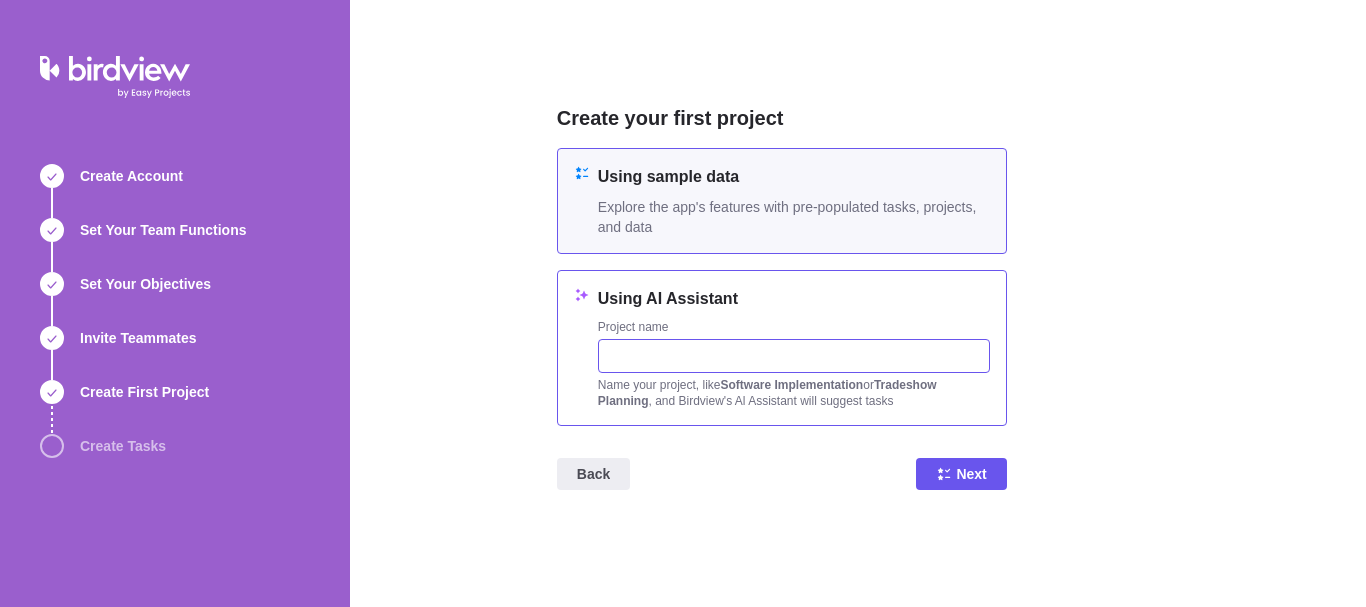 click at bounding box center [794, 356] 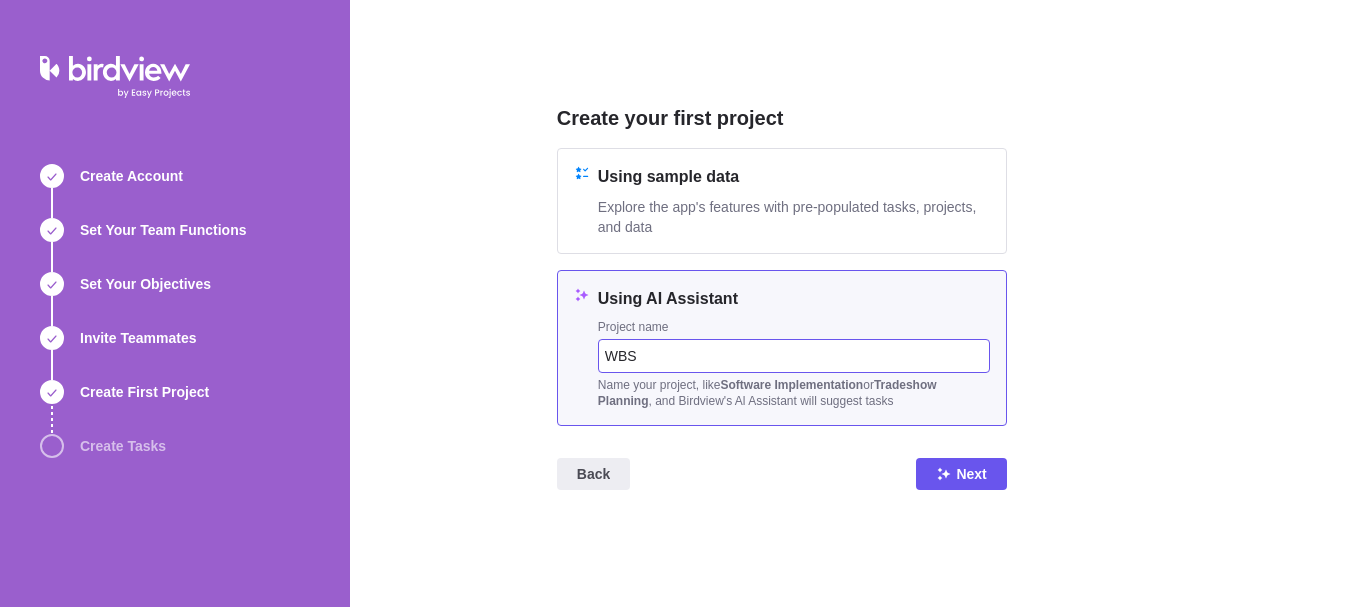 click on "WBS" at bounding box center [794, 356] 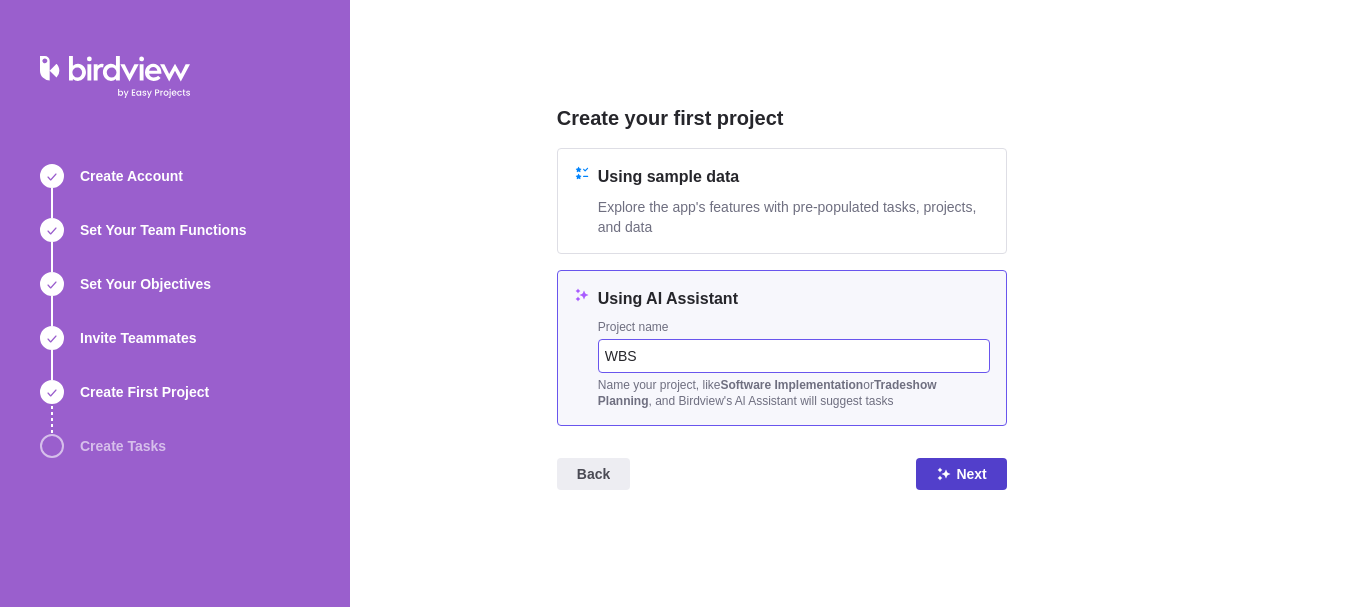 type on "WBS" 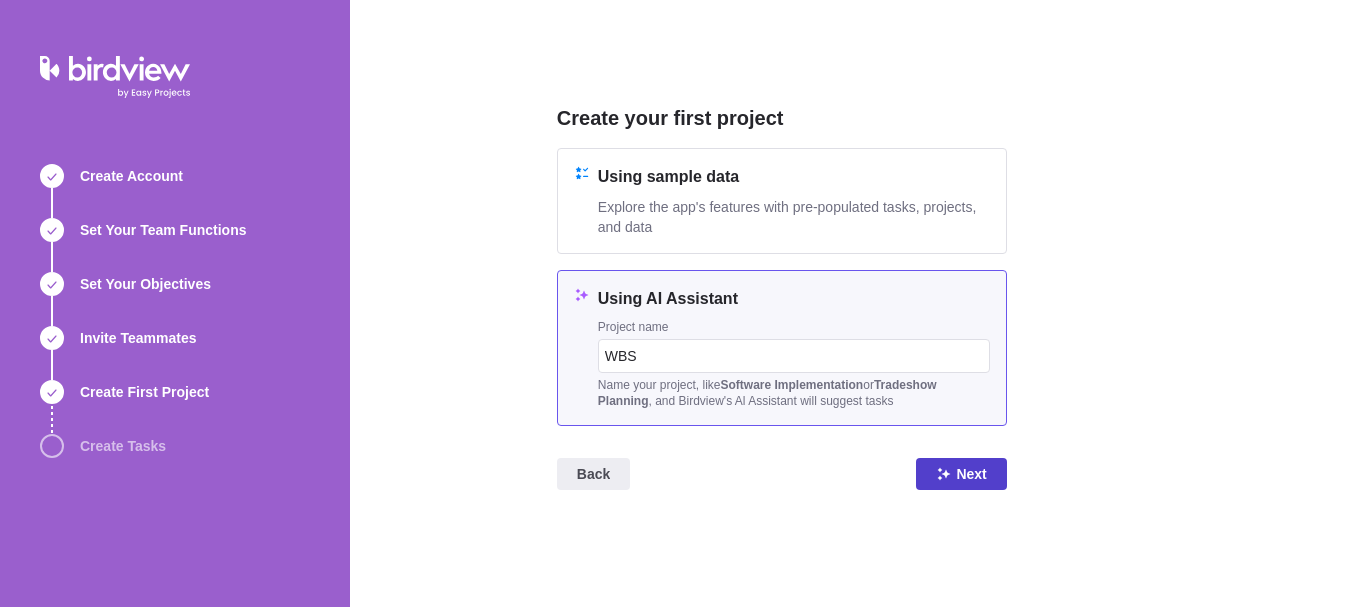 click 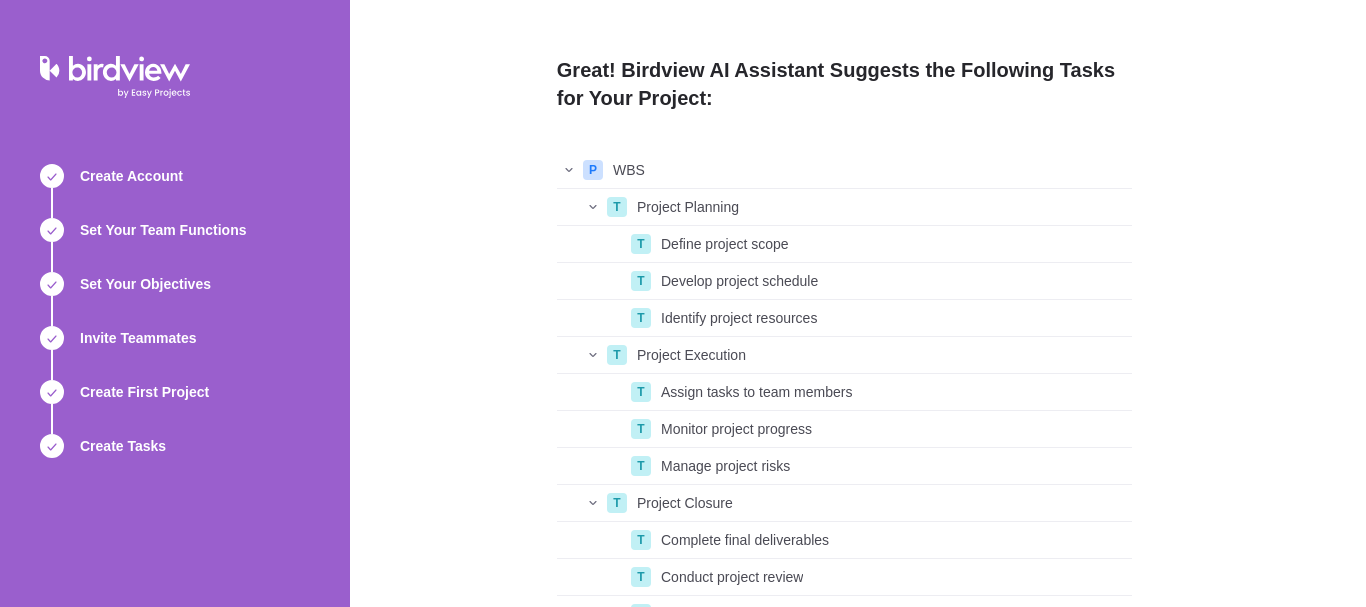scroll, scrollTop: 16, scrollLeft: 16, axis: both 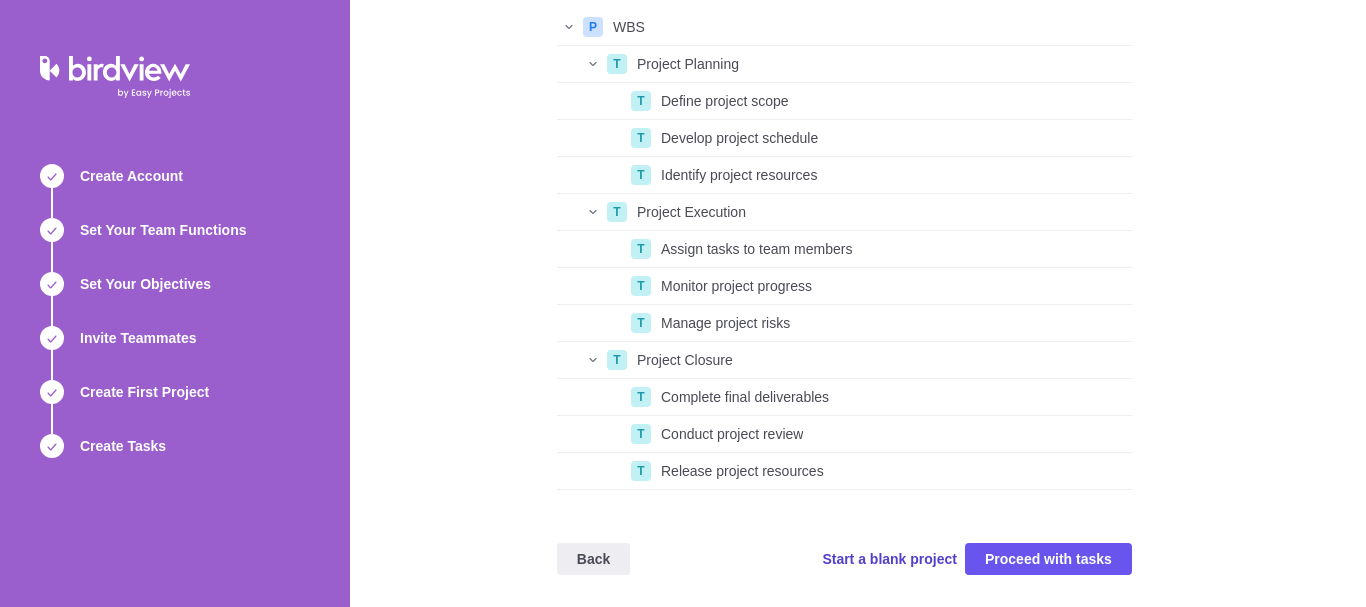 click on "Start a blank project" at bounding box center (889, 559) 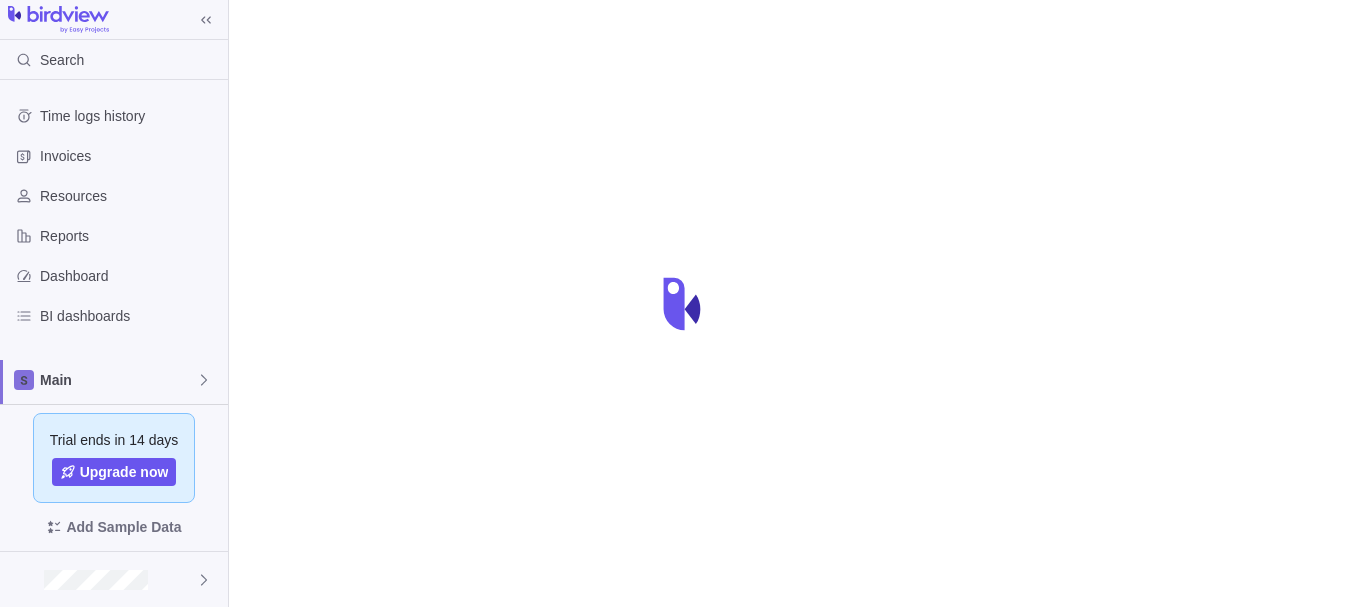 scroll, scrollTop: 0, scrollLeft: 0, axis: both 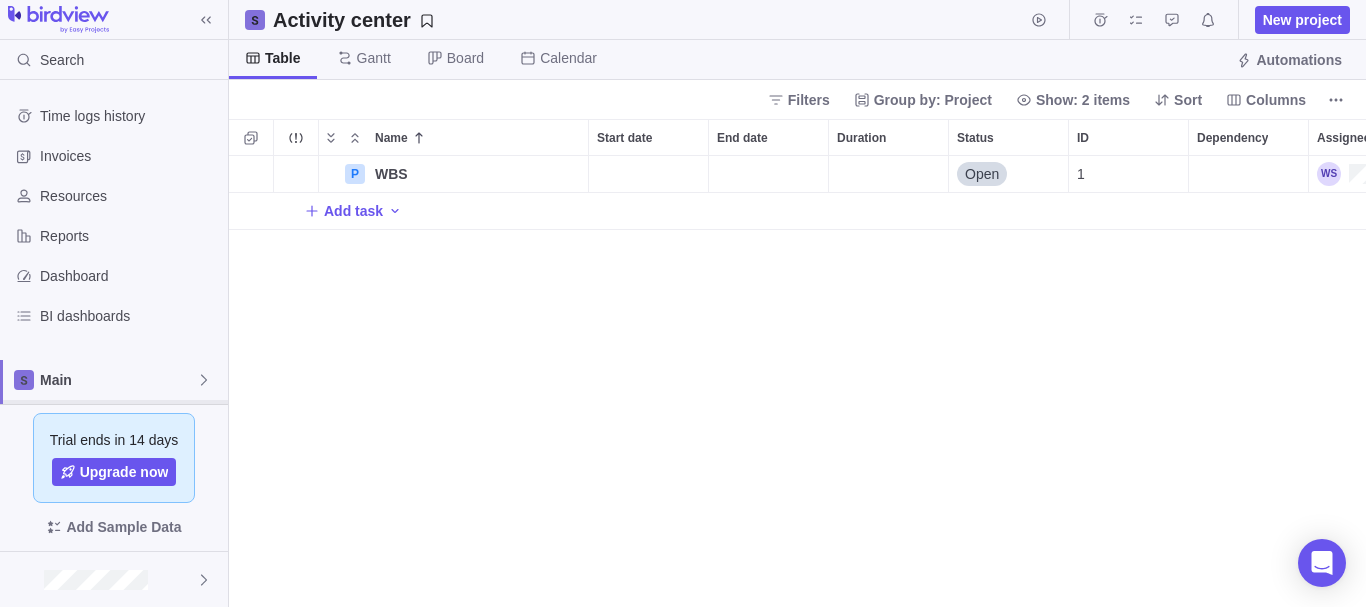 drag, startPoint x: 381, startPoint y: 172, endPoint x: 1087, endPoint y: 362, distance: 731.1197 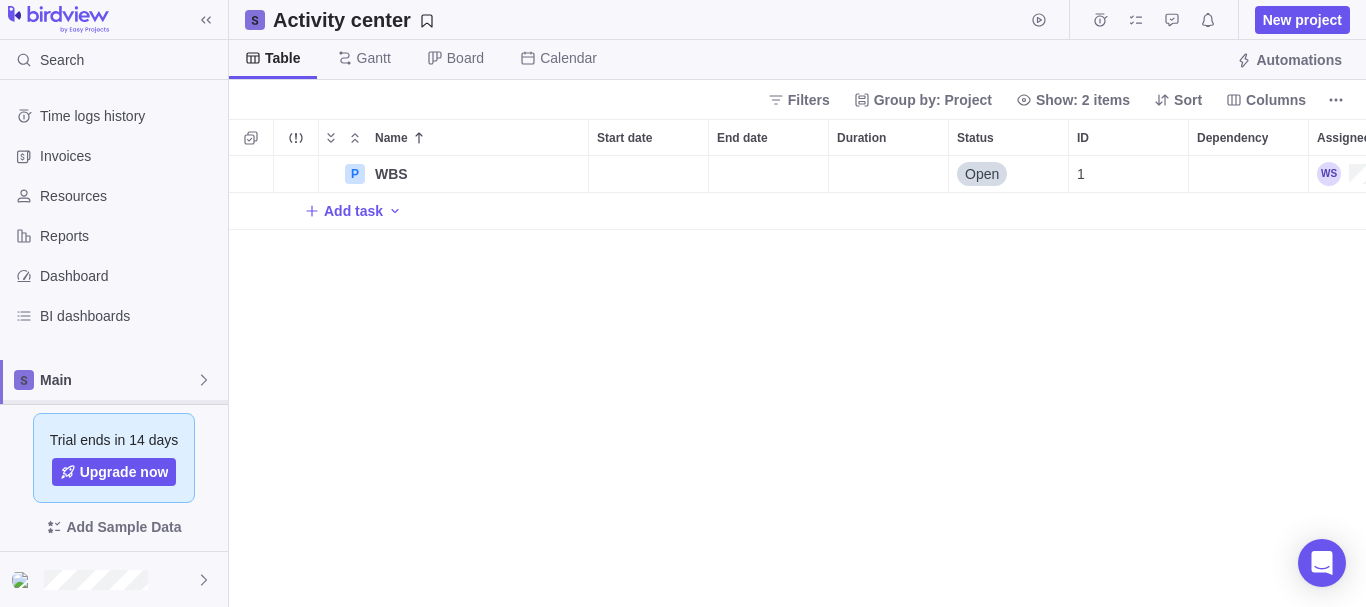 click on "P WBS Details Open 1 Add task" at bounding box center [797, 381] 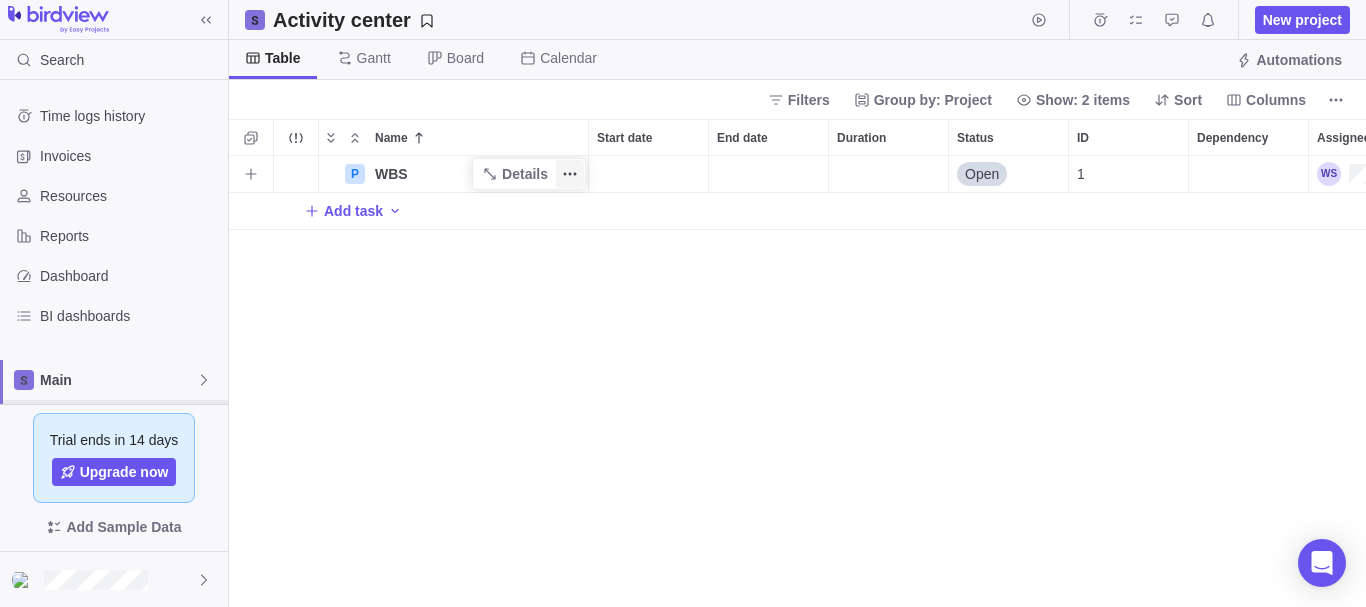 click 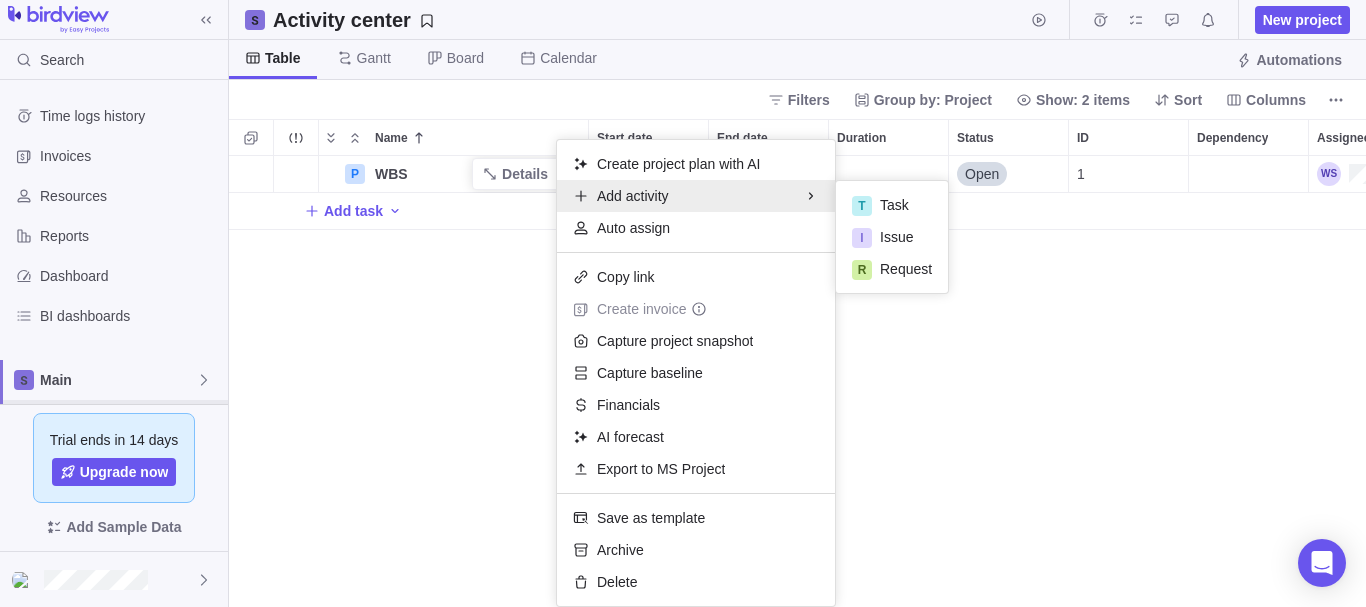 click on "P WBS Details Open 1 Add task" at bounding box center [797, 381] 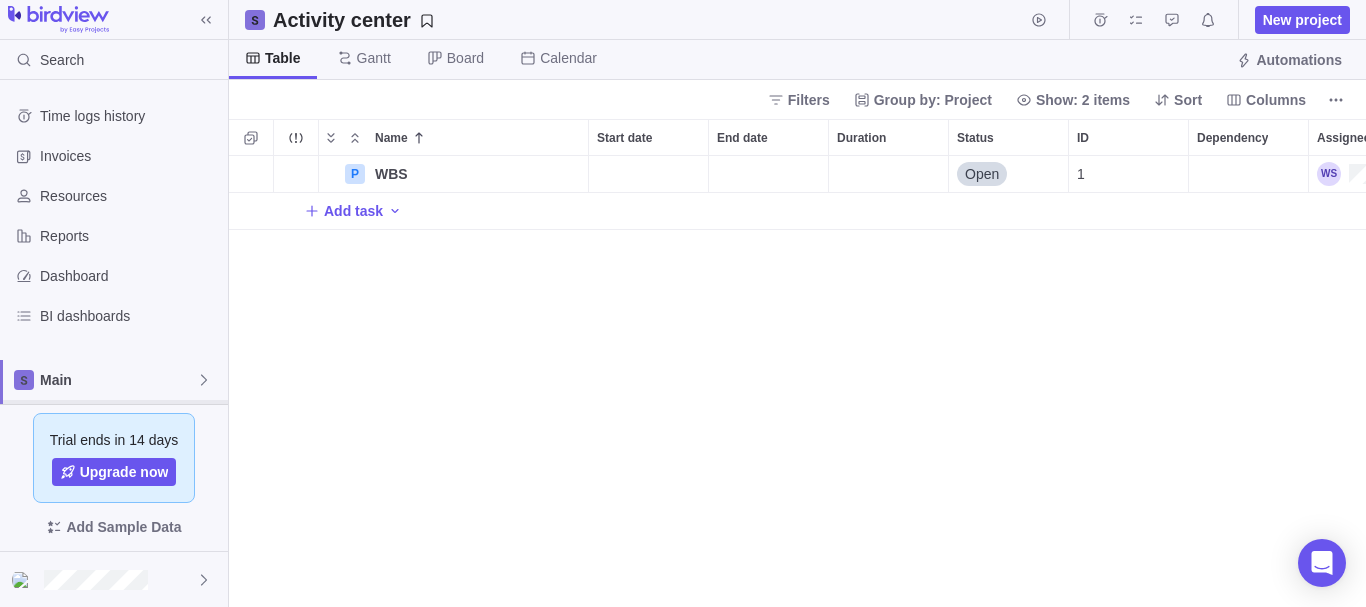 scroll, scrollTop: 0, scrollLeft: 31, axis: horizontal 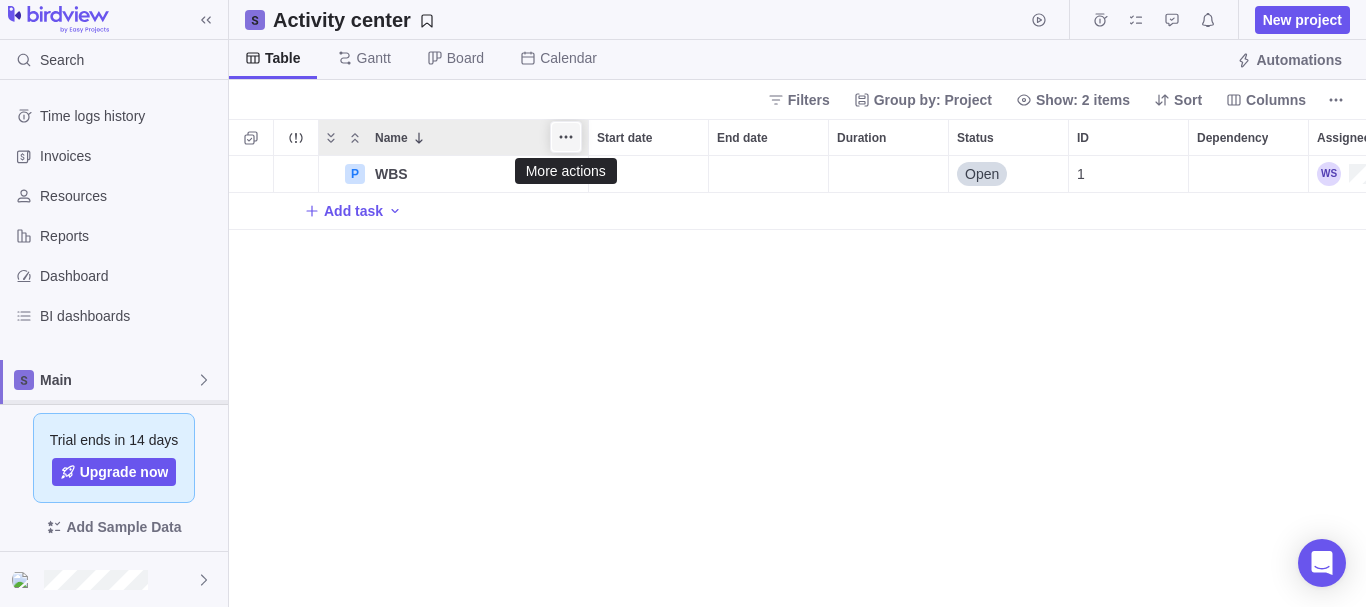 click 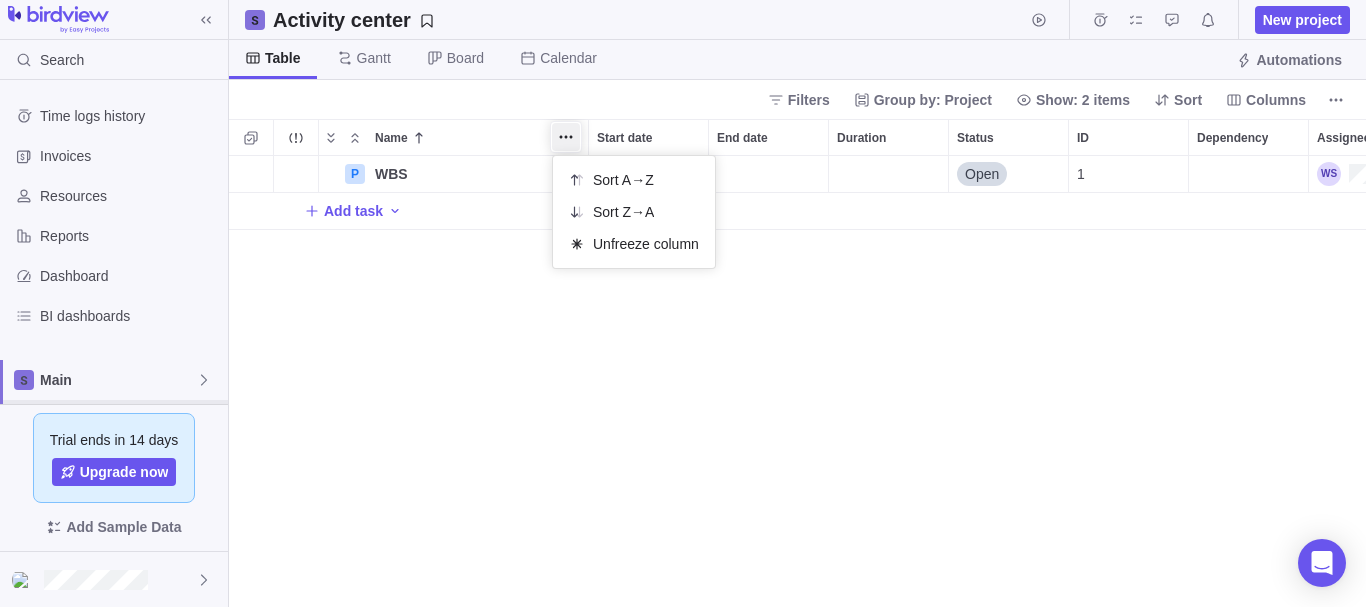click on "Name Start date End date Duration Status ID Dependency Assignees P WBS Details Open 1 Add task" at bounding box center [797, 363] 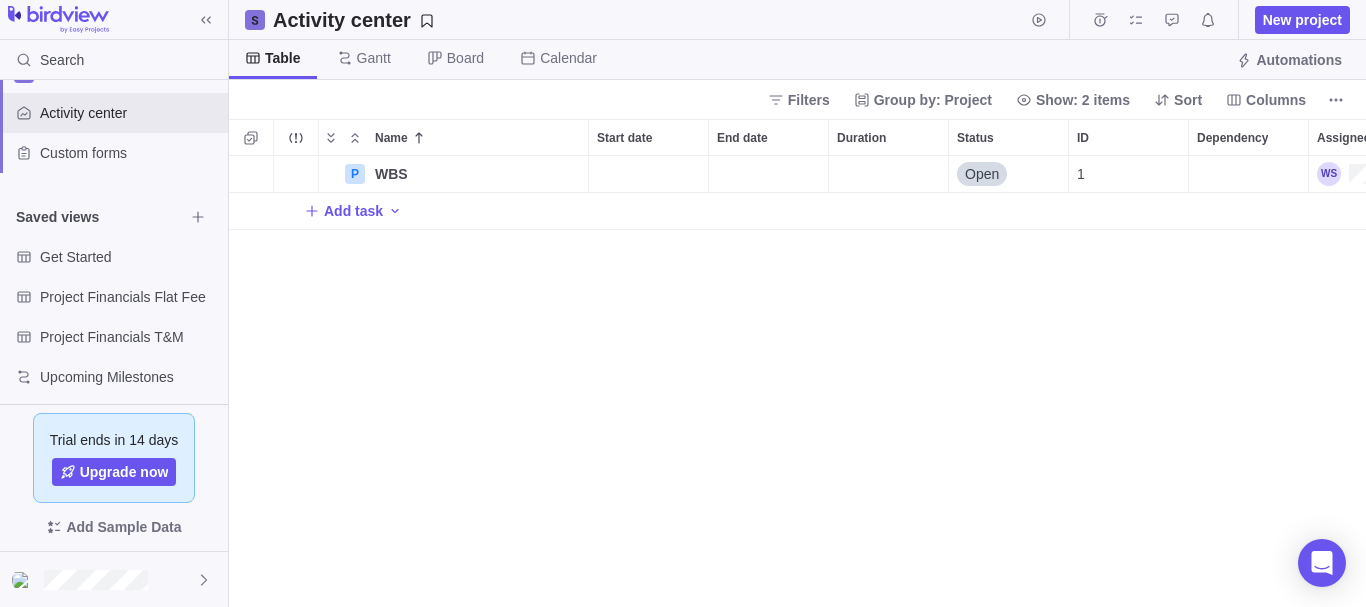 scroll, scrollTop: 316, scrollLeft: 0, axis: vertical 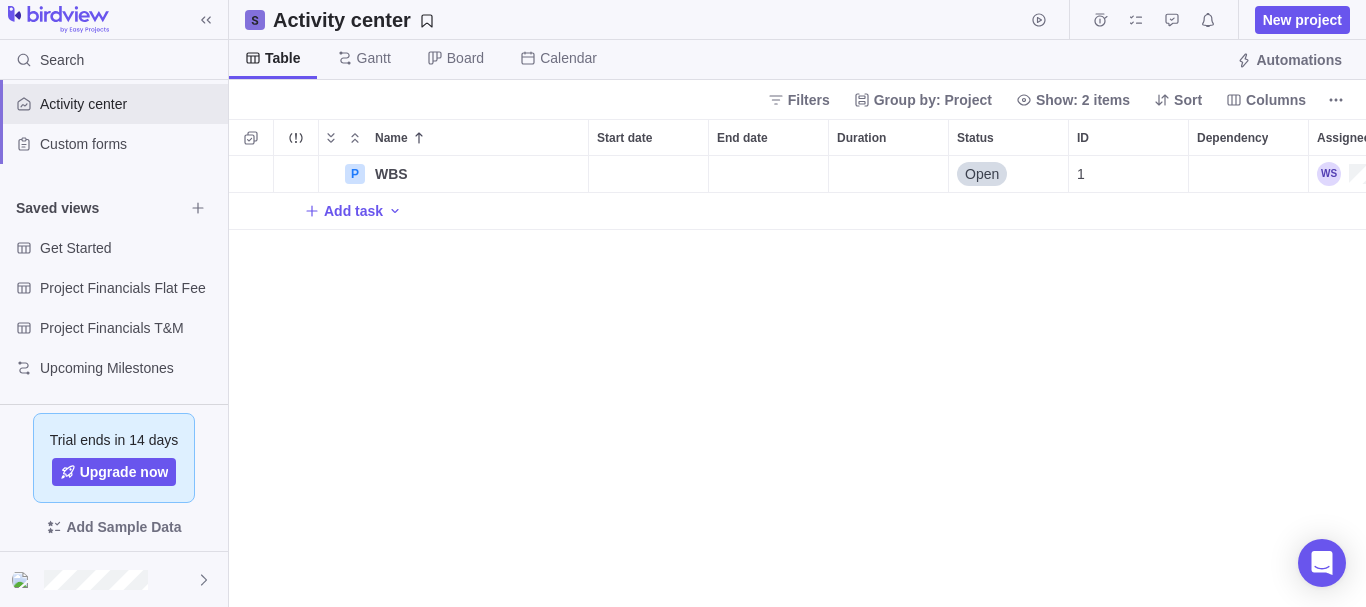 drag, startPoint x: 647, startPoint y: 181, endPoint x: 1240, endPoint y: 445, distance: 649.1109 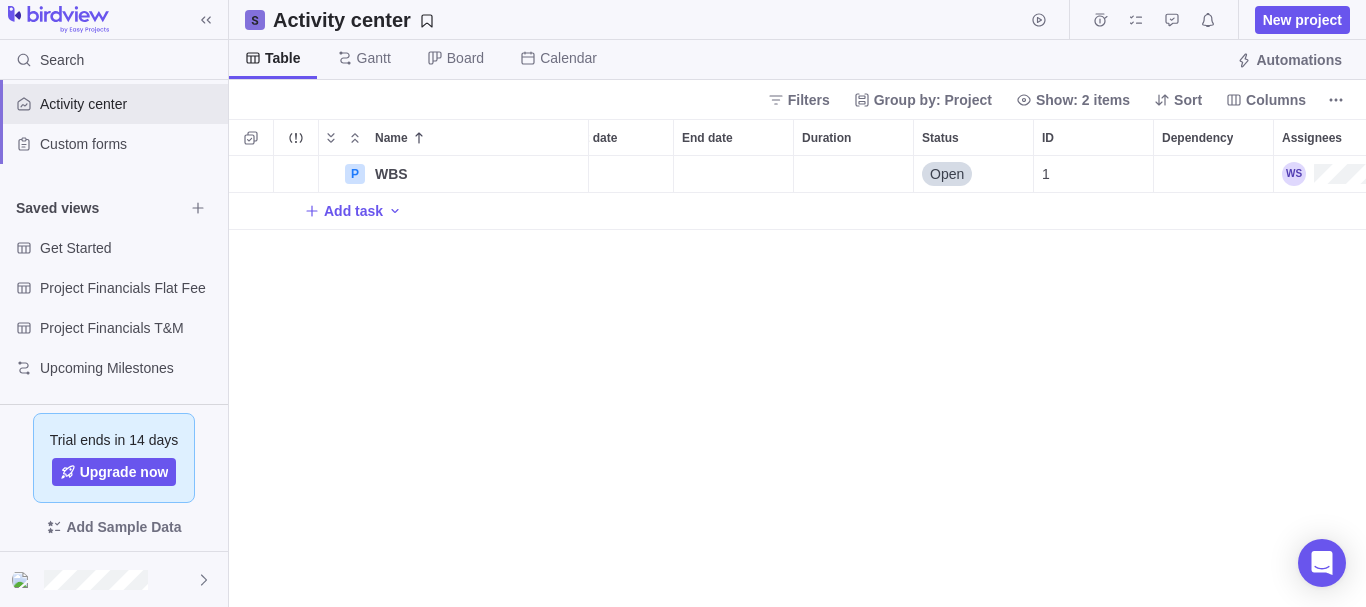 scroll, scrollTop: 0, scrollLeft: 143, axis: horizontal 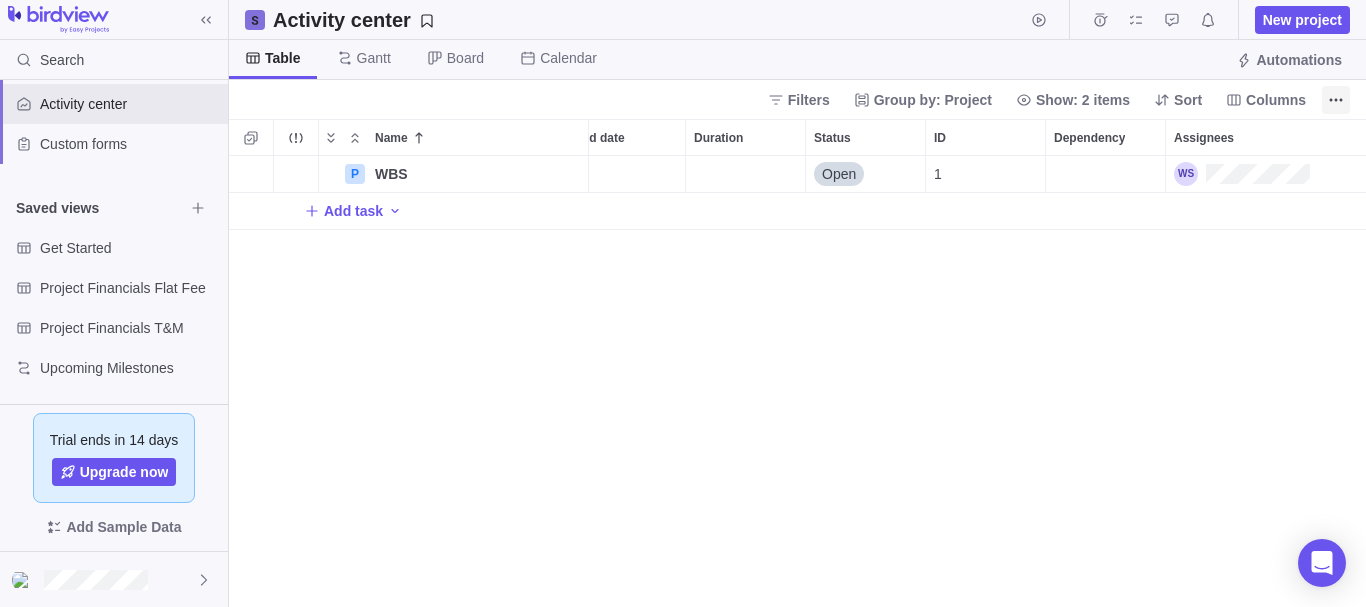 click 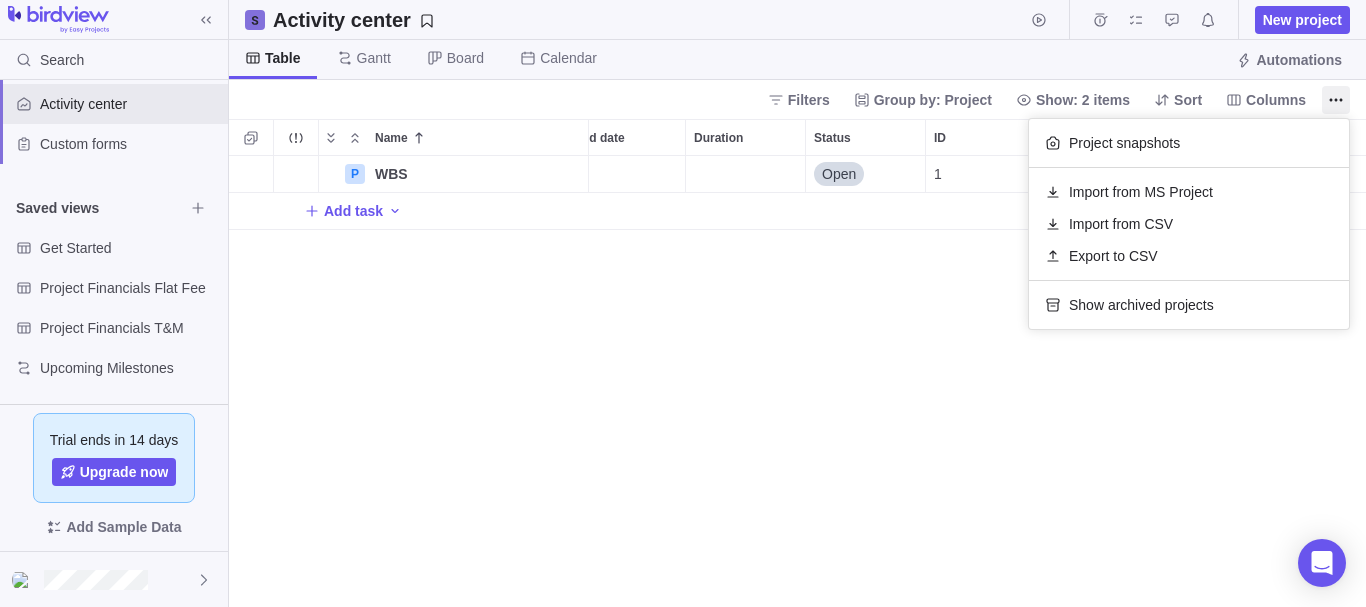 click on "Search Time logs history Invoices Resources Reports Dashboard BI dashboards Main Activity center Custom forms Saved views Get Started Project Financials Flat Fee Project Financials T&M Upcoming Milestones Trial ends in 14 days Upgrade now Add Sample Data Activity center New project Table Gantt Board Calendar Automations Filters Group by: Project Show: 2 items Sort Columns Name Start date End date Duration Status ID Dependency Assignees P WBS Details Open 1 Add task Filters Activity status Default Workflow Project status Default Workflow Activity priority Activity assignees Project start date Previous year Previous month Previous week Yesterday Today This week This month This year Next week Next month Filter by period Project end date Previous year Previous month Previous week Yesterday Today This week This month This year Next week Next month Filter by period Projects
Selection mode More actions Expand Collapse More actions Completed projects, Completed activities" at bounding box center [683, 303] 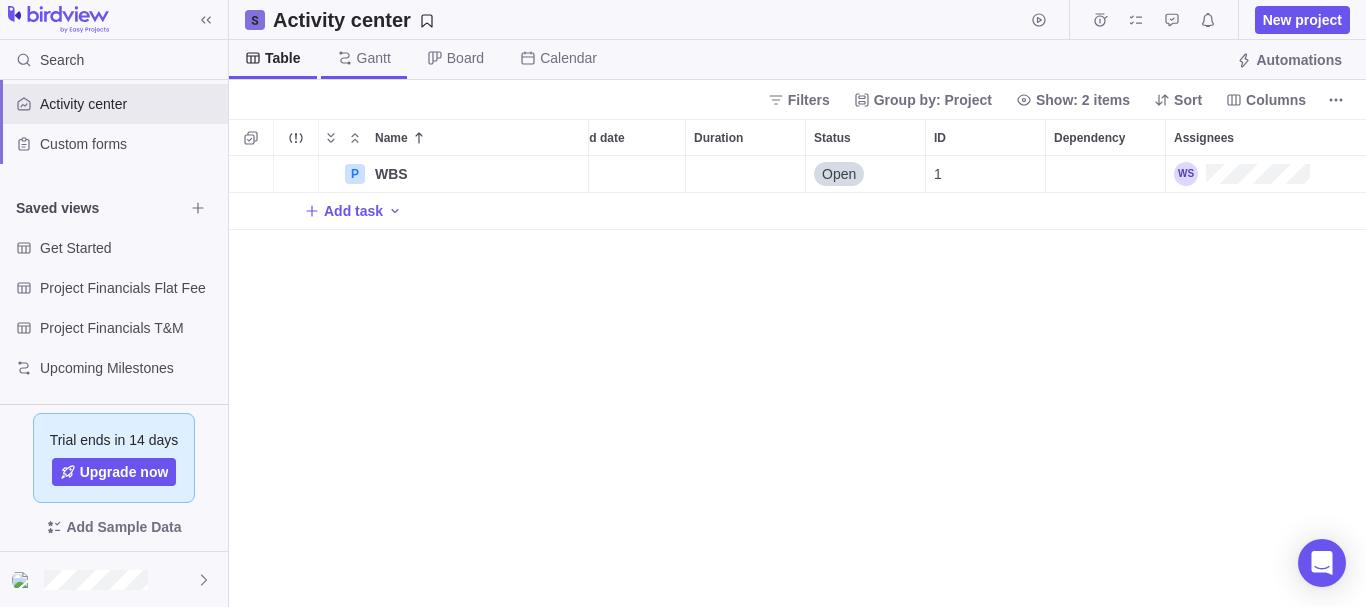 click on "Gantt" at bounding box center (374, 58) 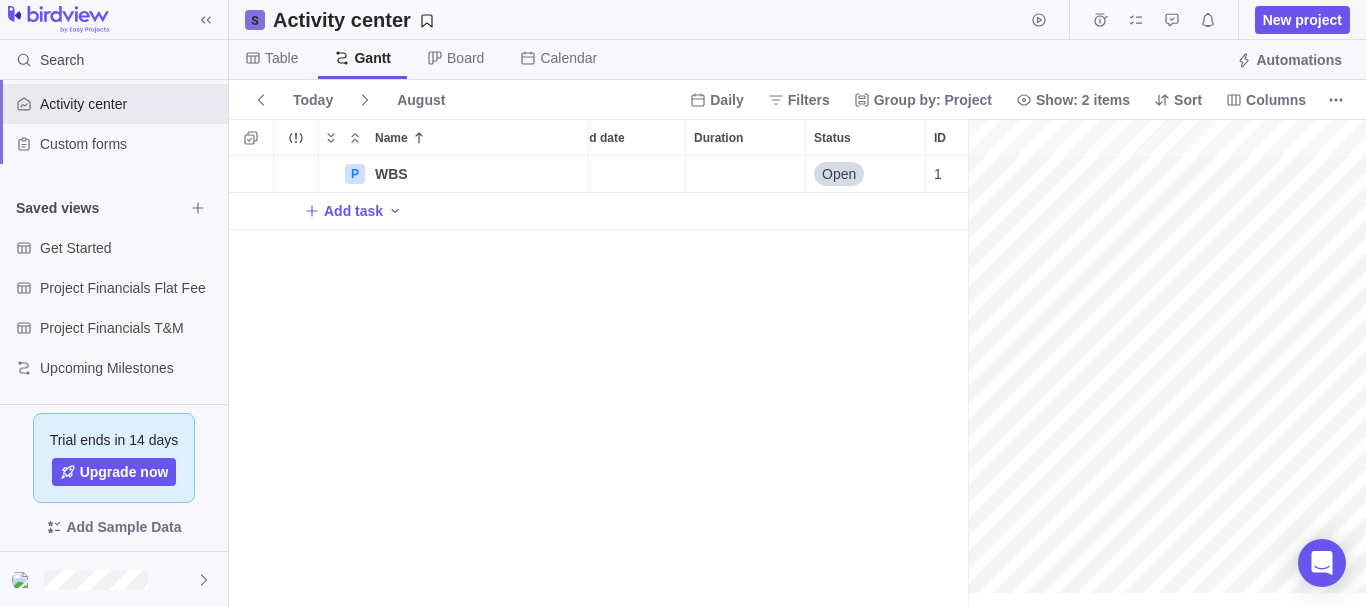 scroll, scrollTop: 436, scrollLeft: 724, axis: both 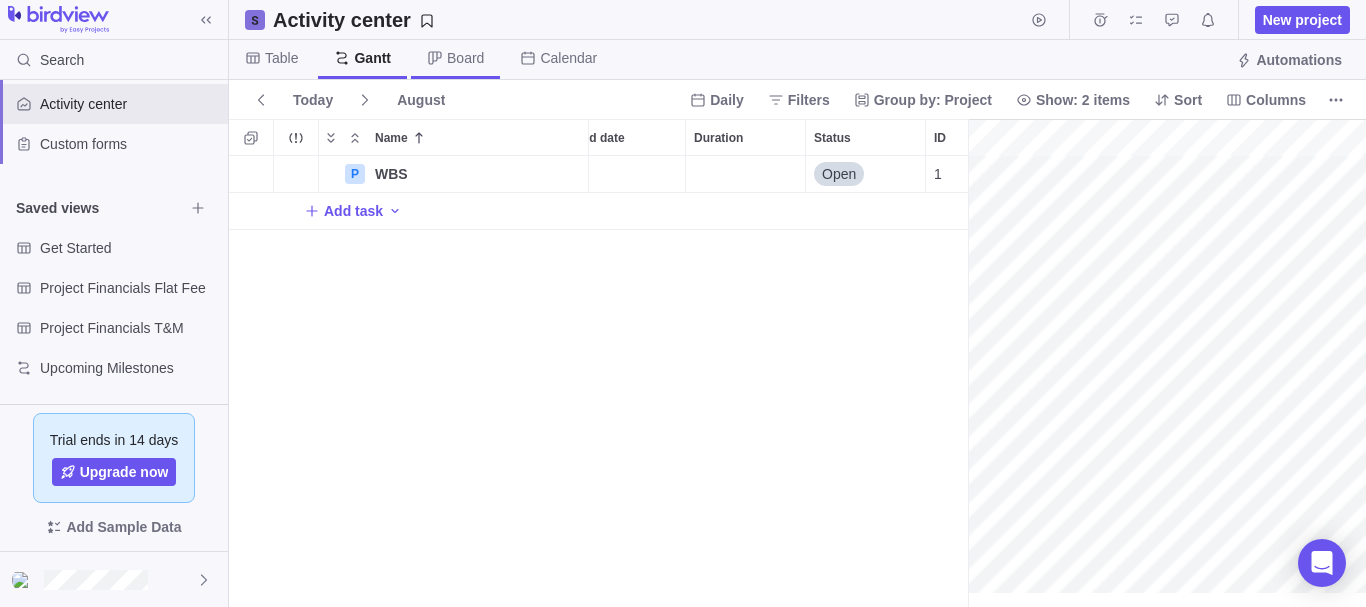 click on "Board" at bounding box center [465, 58] 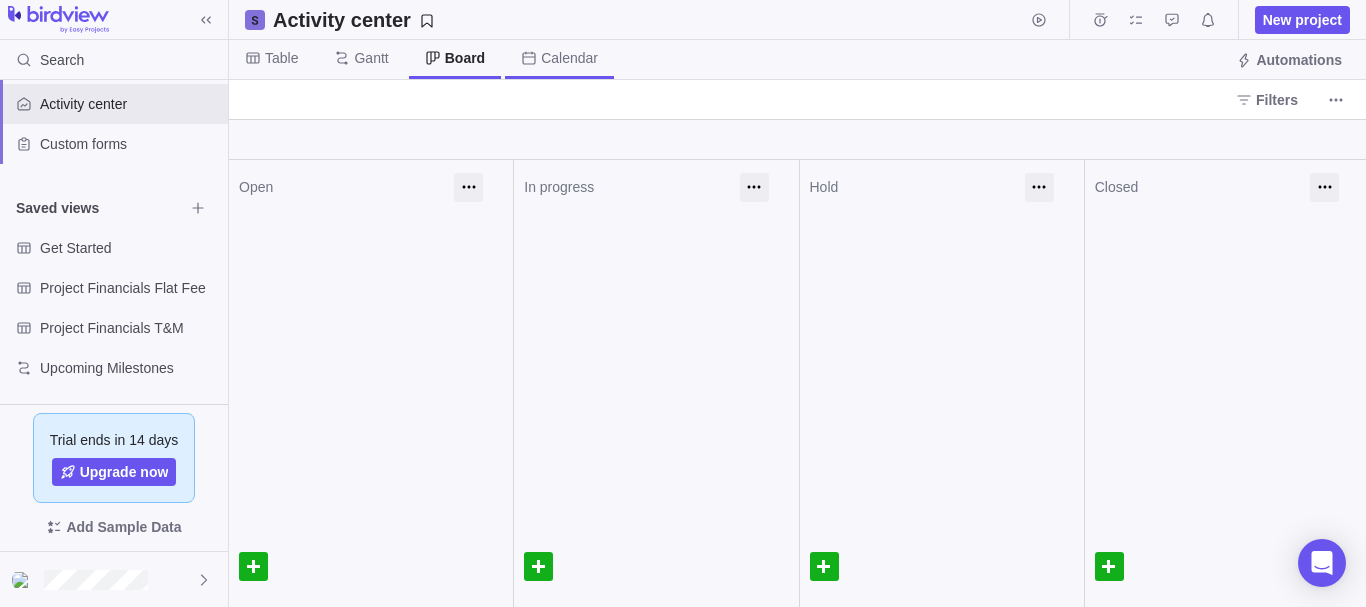 click on "Calendar" at bounding box center (569, 58) 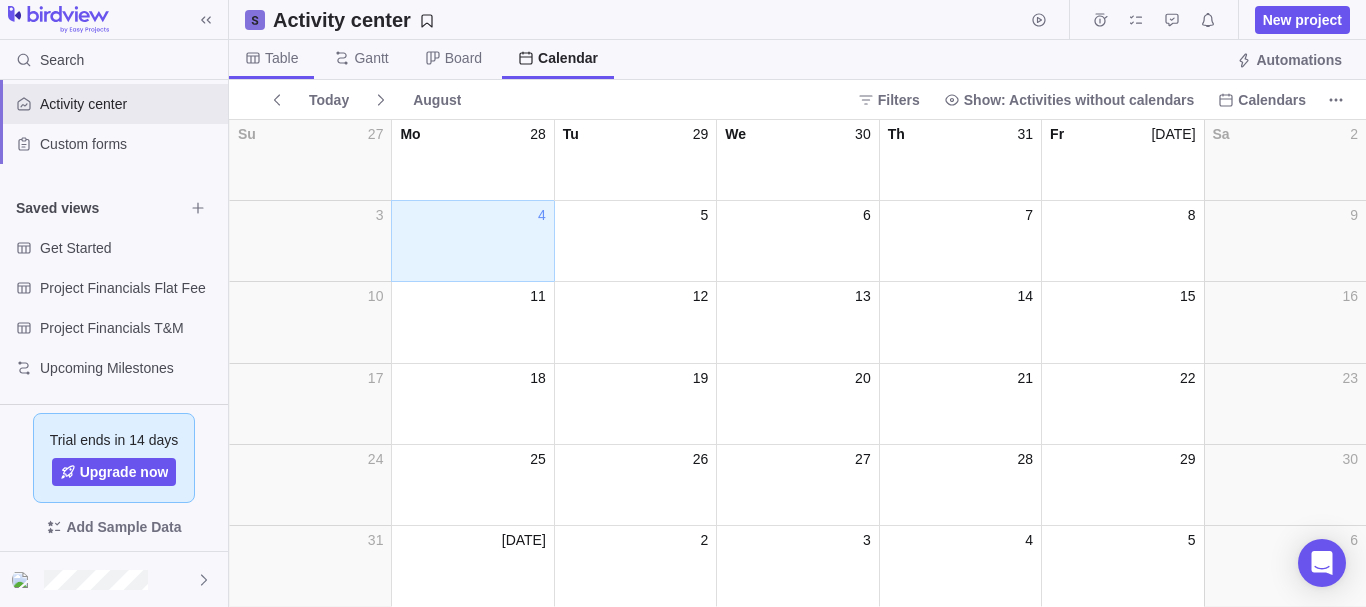 click on "Table" at bounding box center [281, 58] 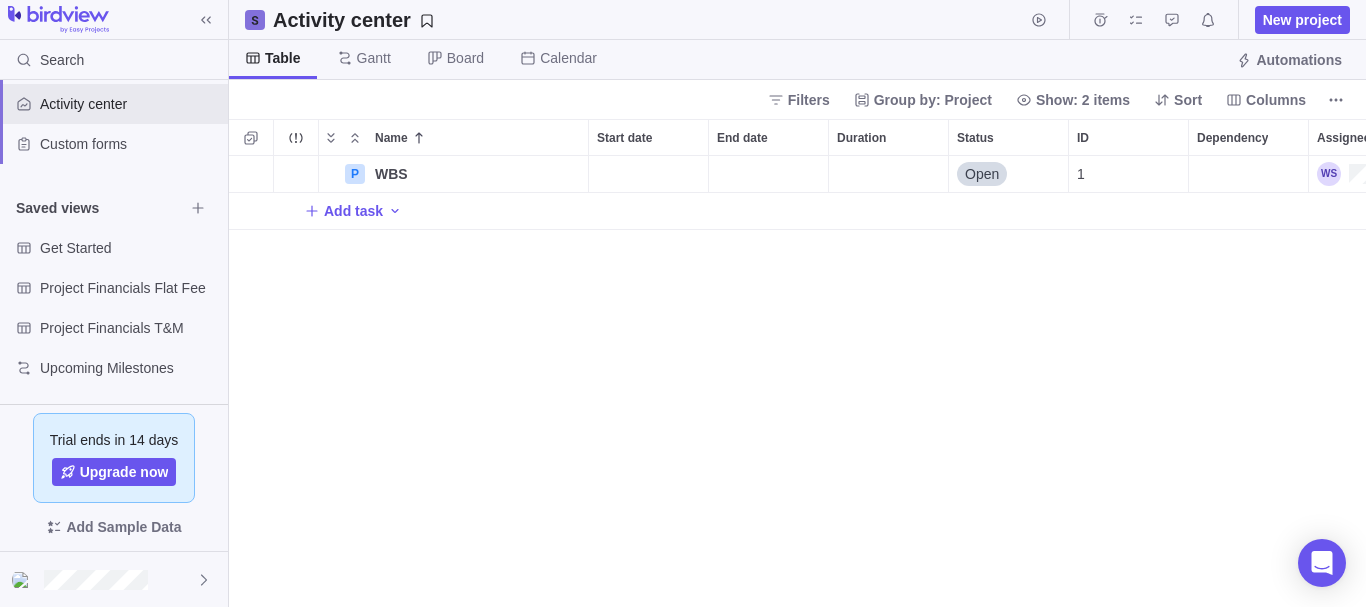 scroll, scrollTop: 436, scrollLeft: 1122, axis: both 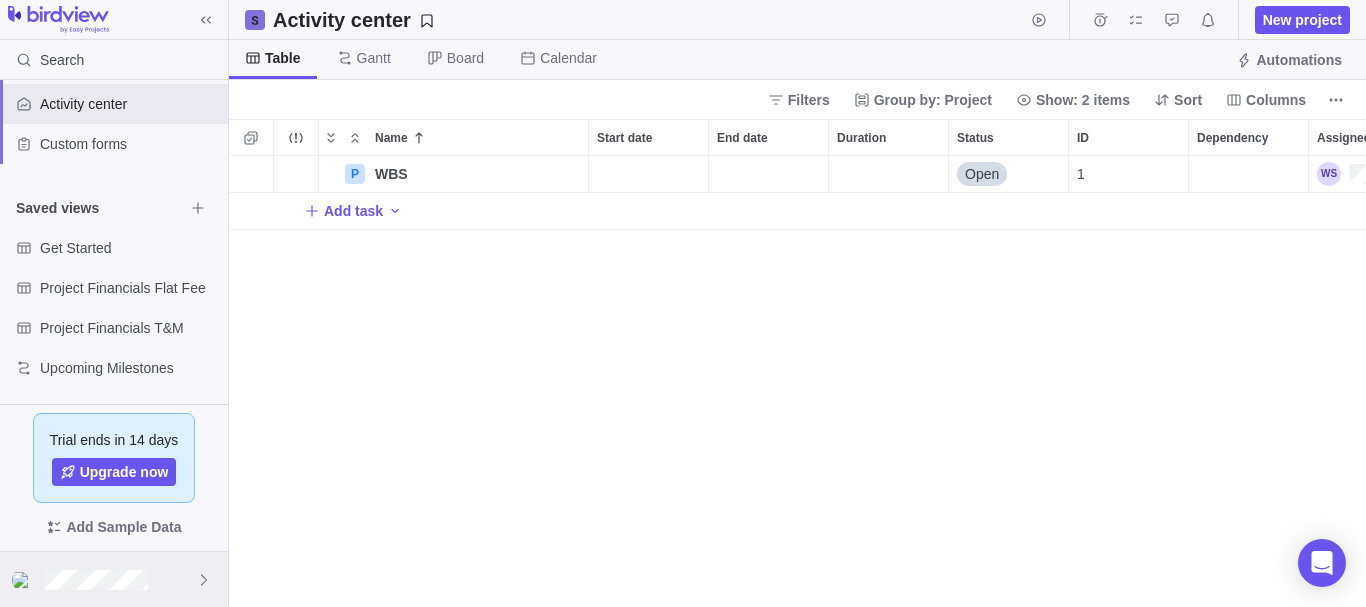 click 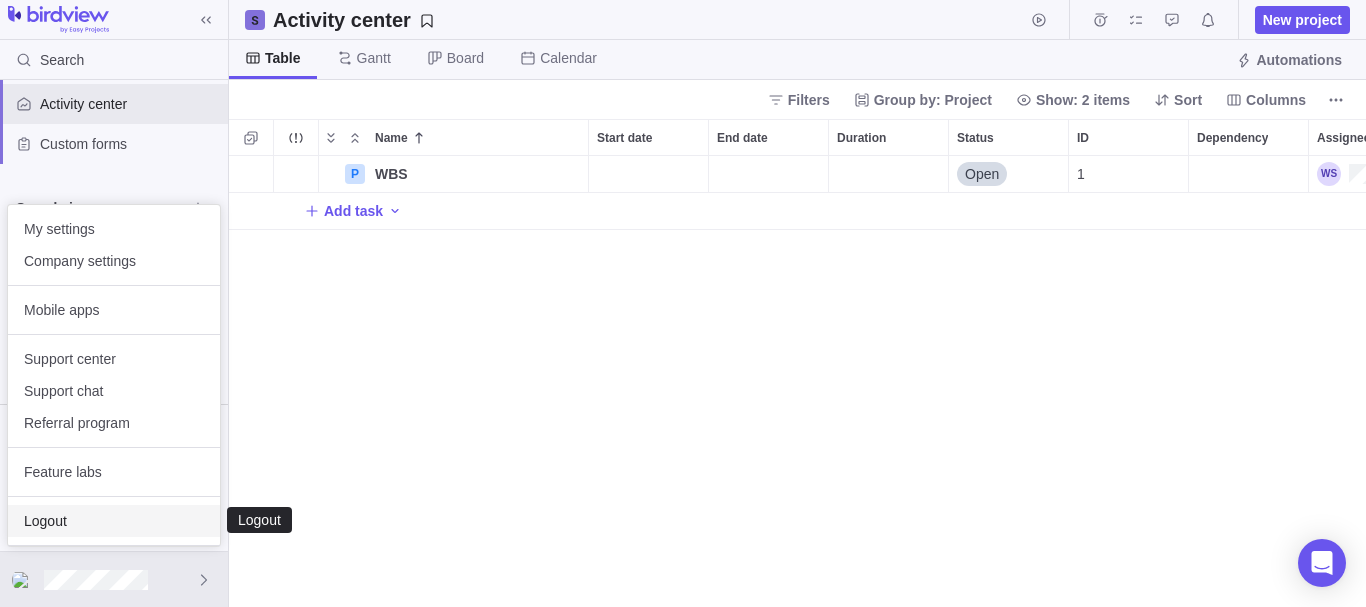 click on "Logout" at bounding box center [114, 521] 